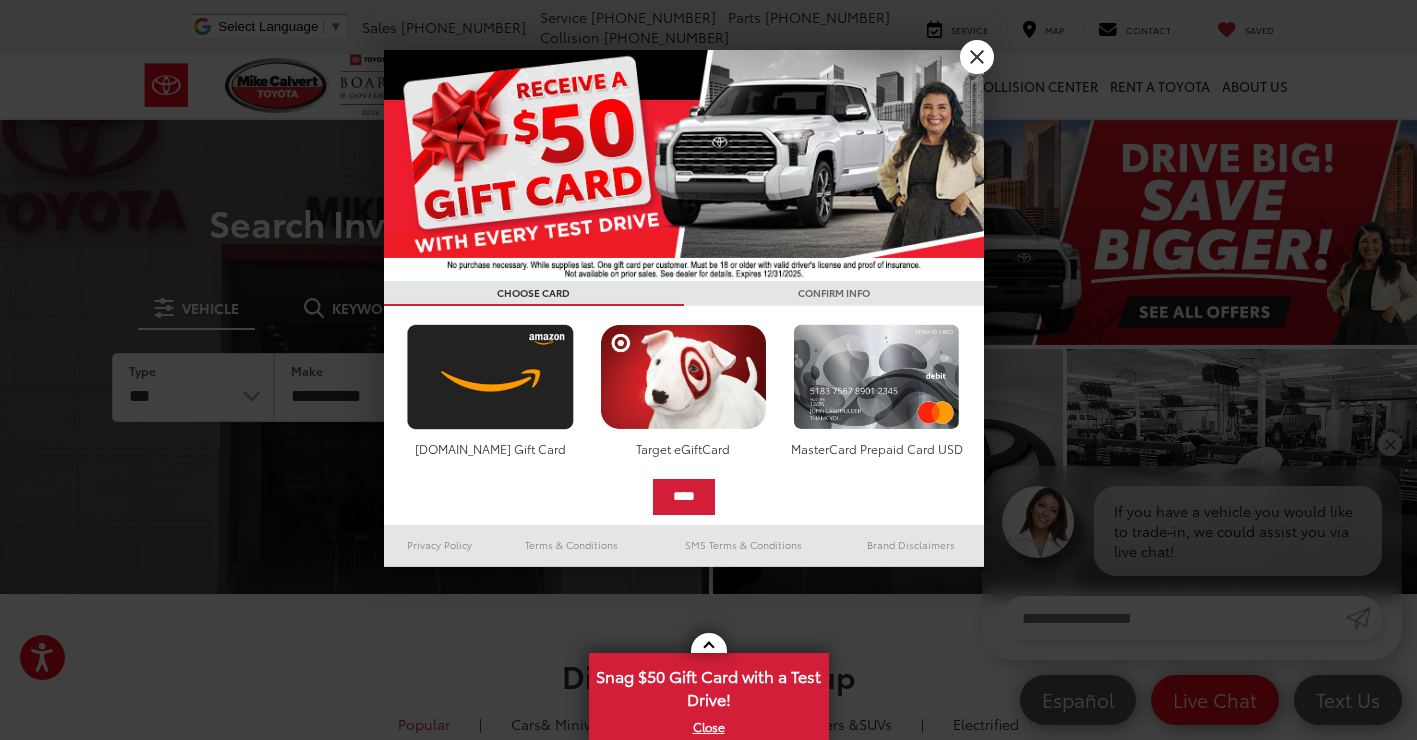 scroll, scrollTop: 0, scrollLeft: 0, axis: both 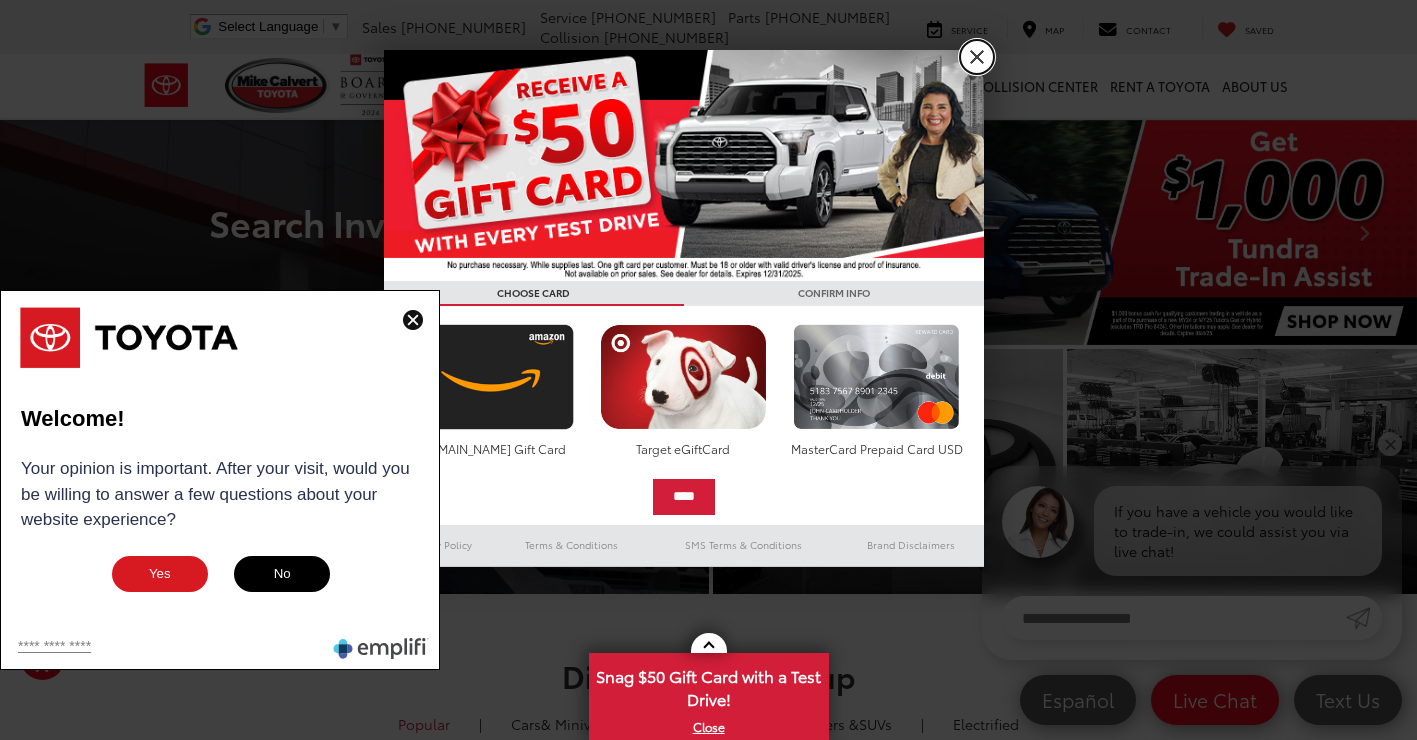 click on "X" at bounding box center (977, 57) 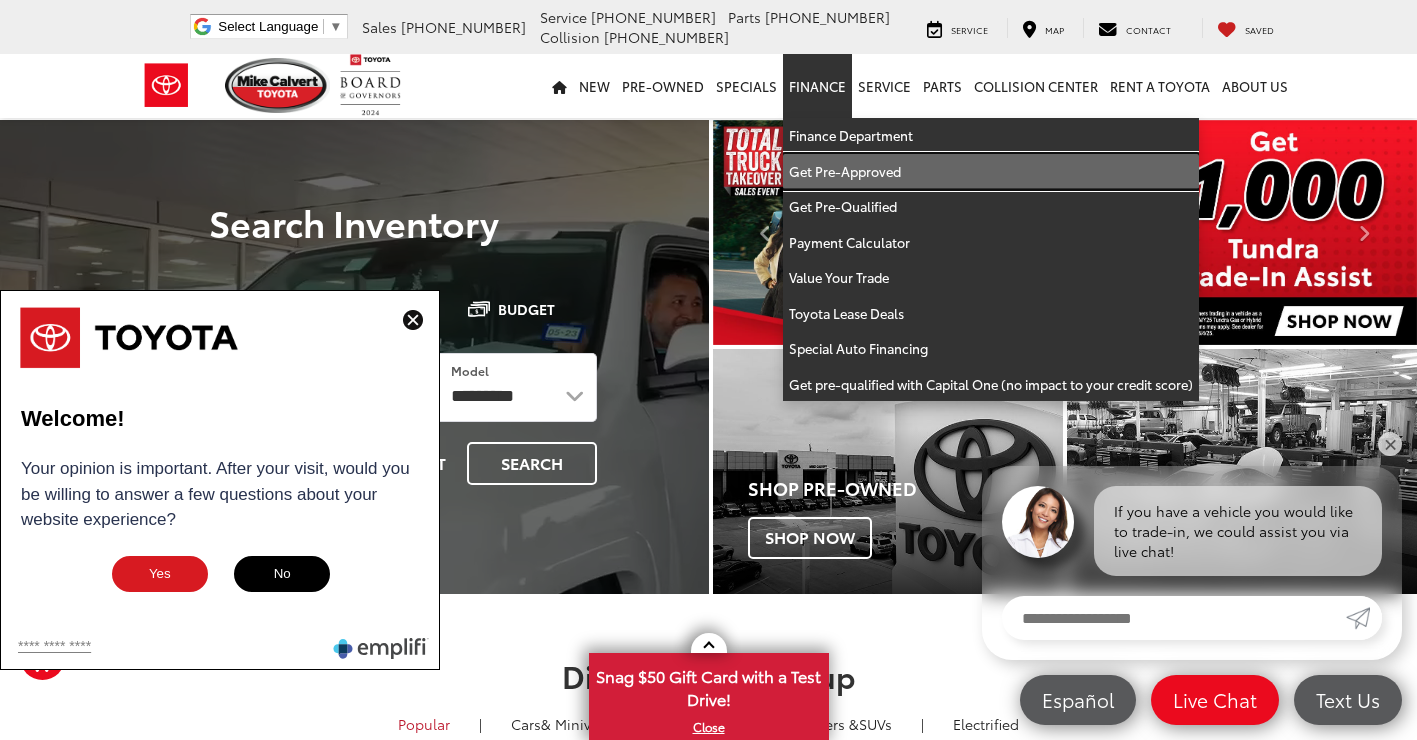 click on "Get Pre-Approved" at bounding box center (991, 172) 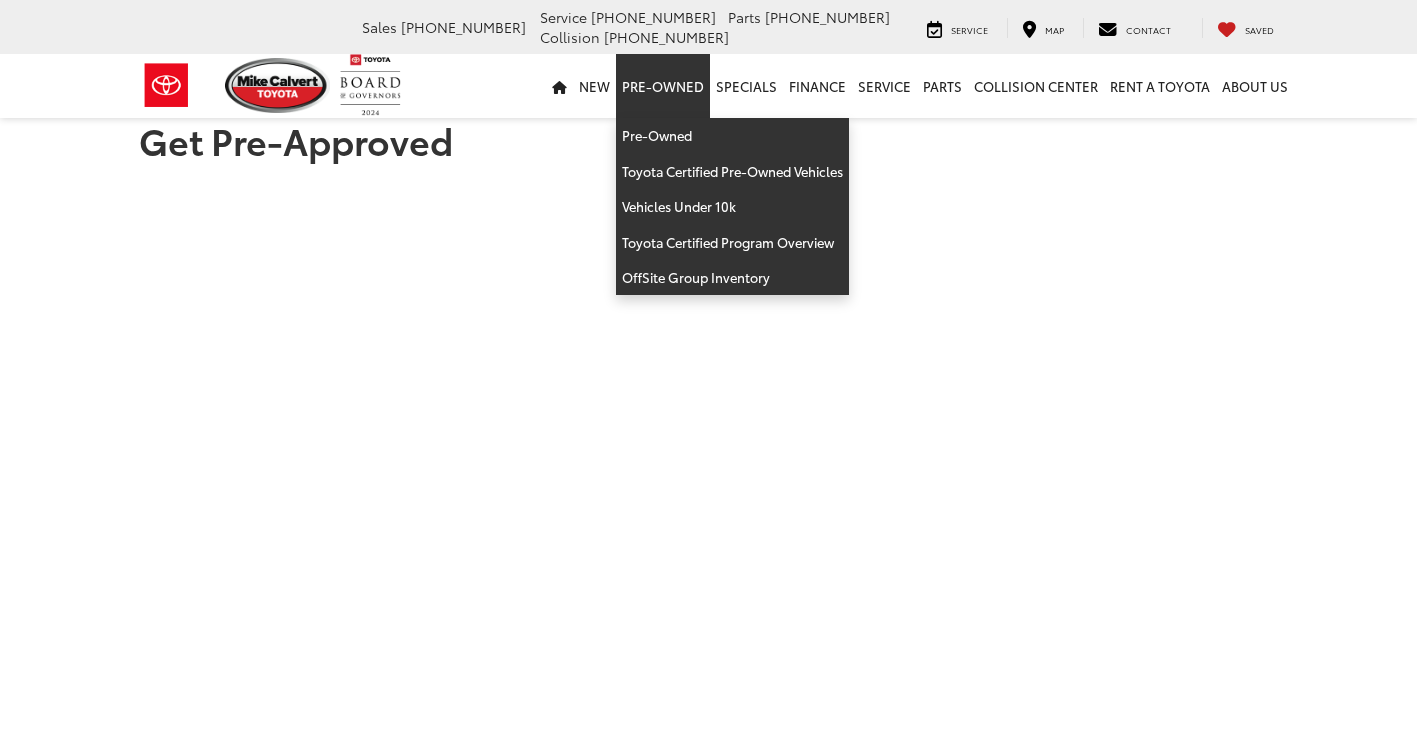 scroll, scrollTop: 0, scrollLeft: 0, axis: both 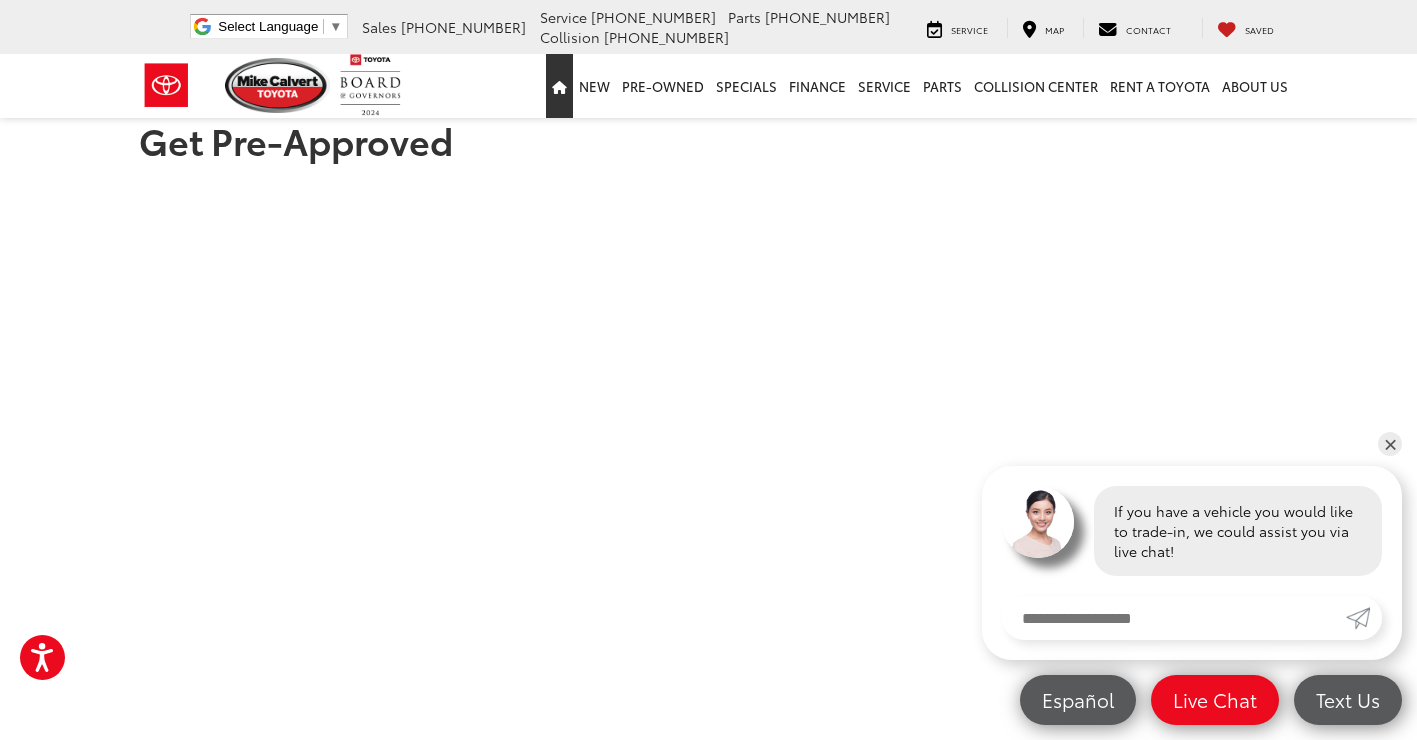 click at bounding box center [559, 86] 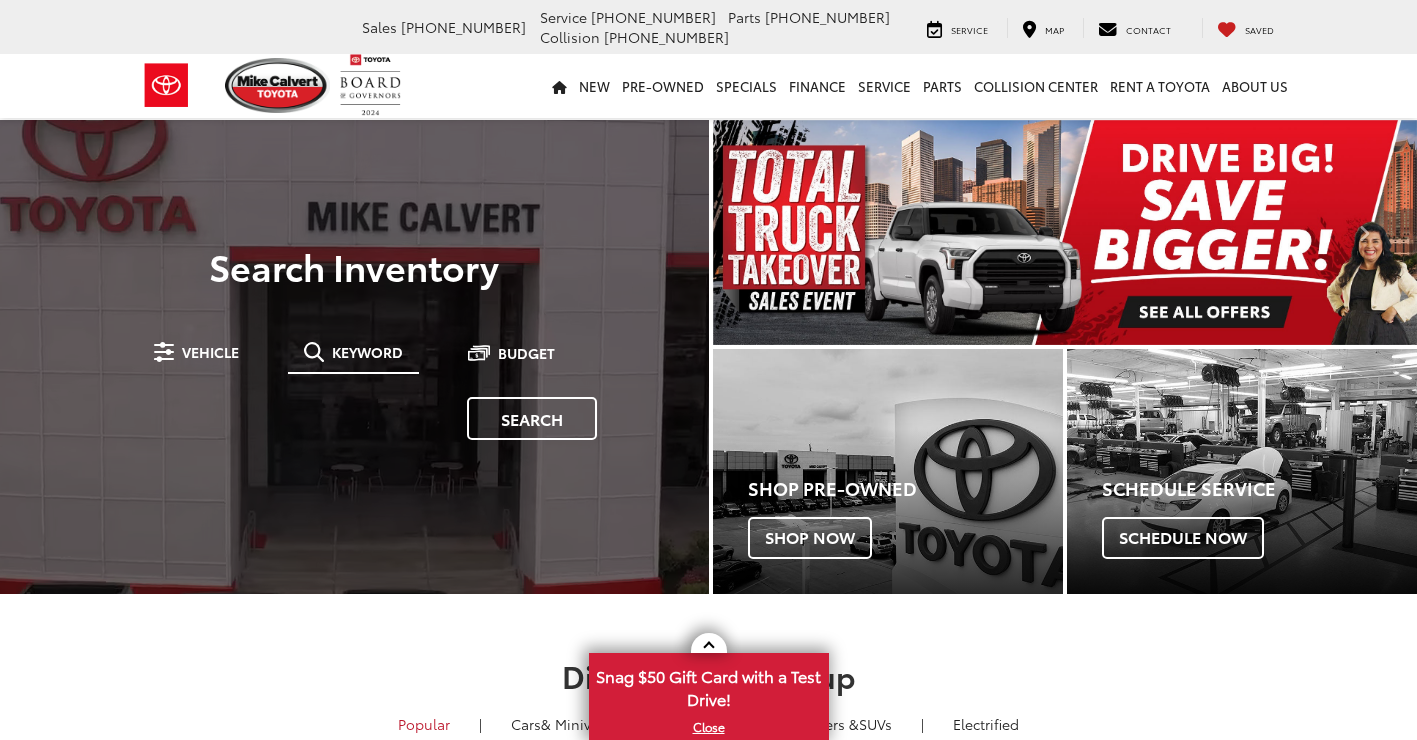 scroll, scrollTop: 0, scrollLeft: 0, axis: both 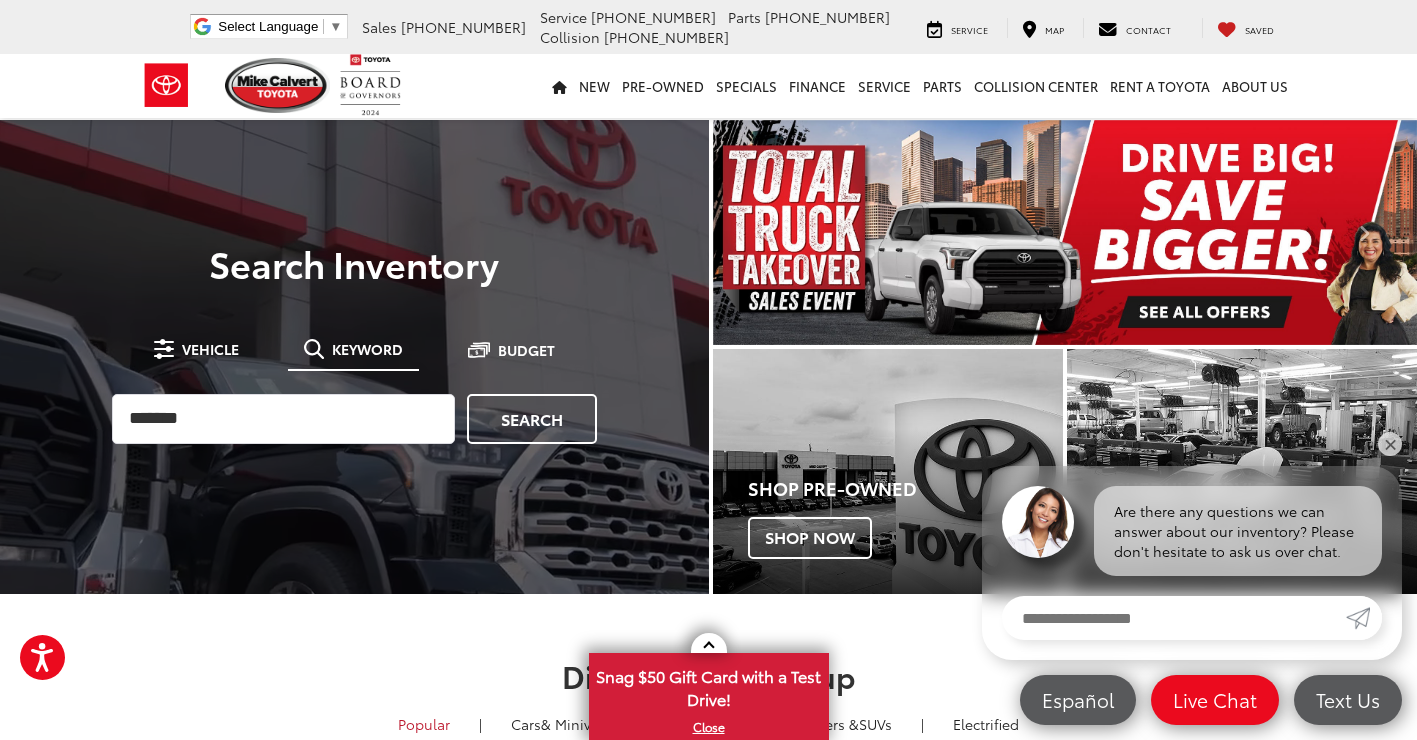 type on "******" 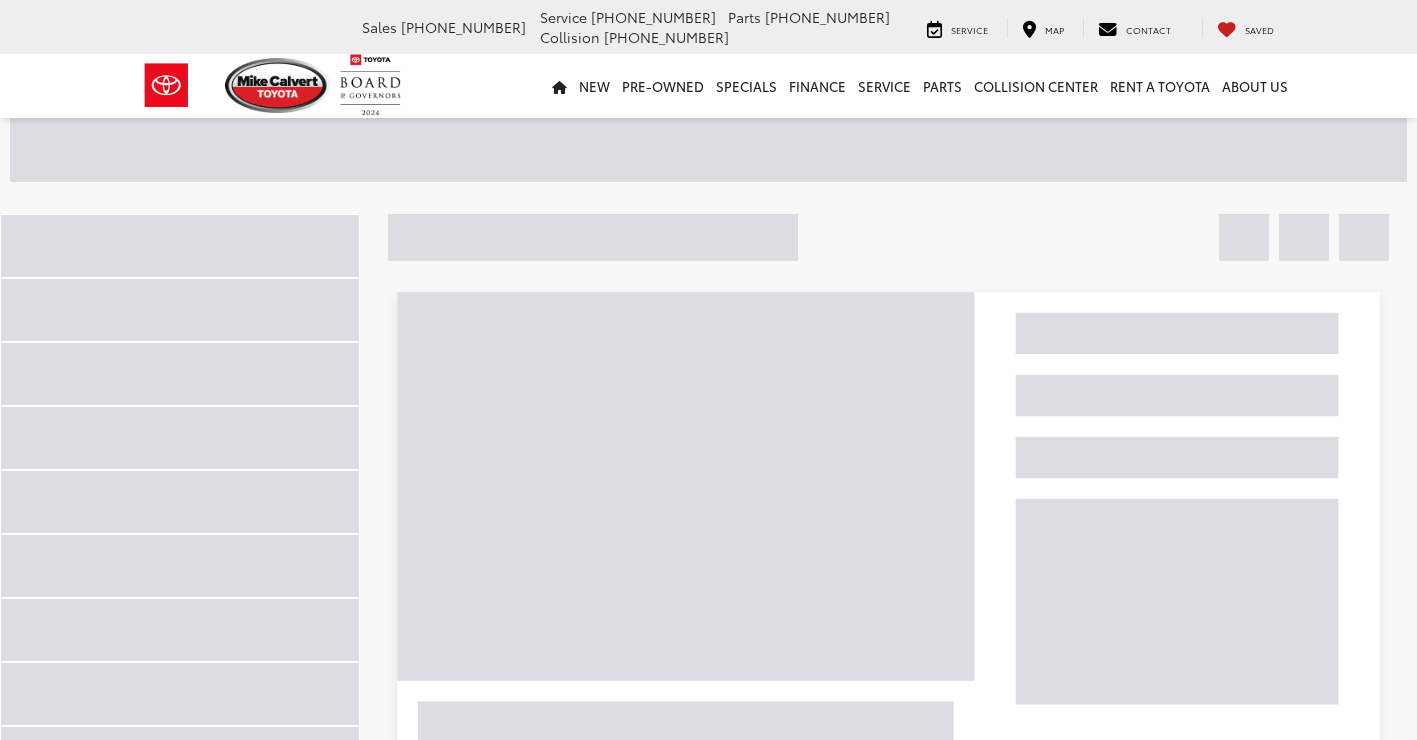 scroll, scrollTop: 0, scrollLeft: 0, axis: both 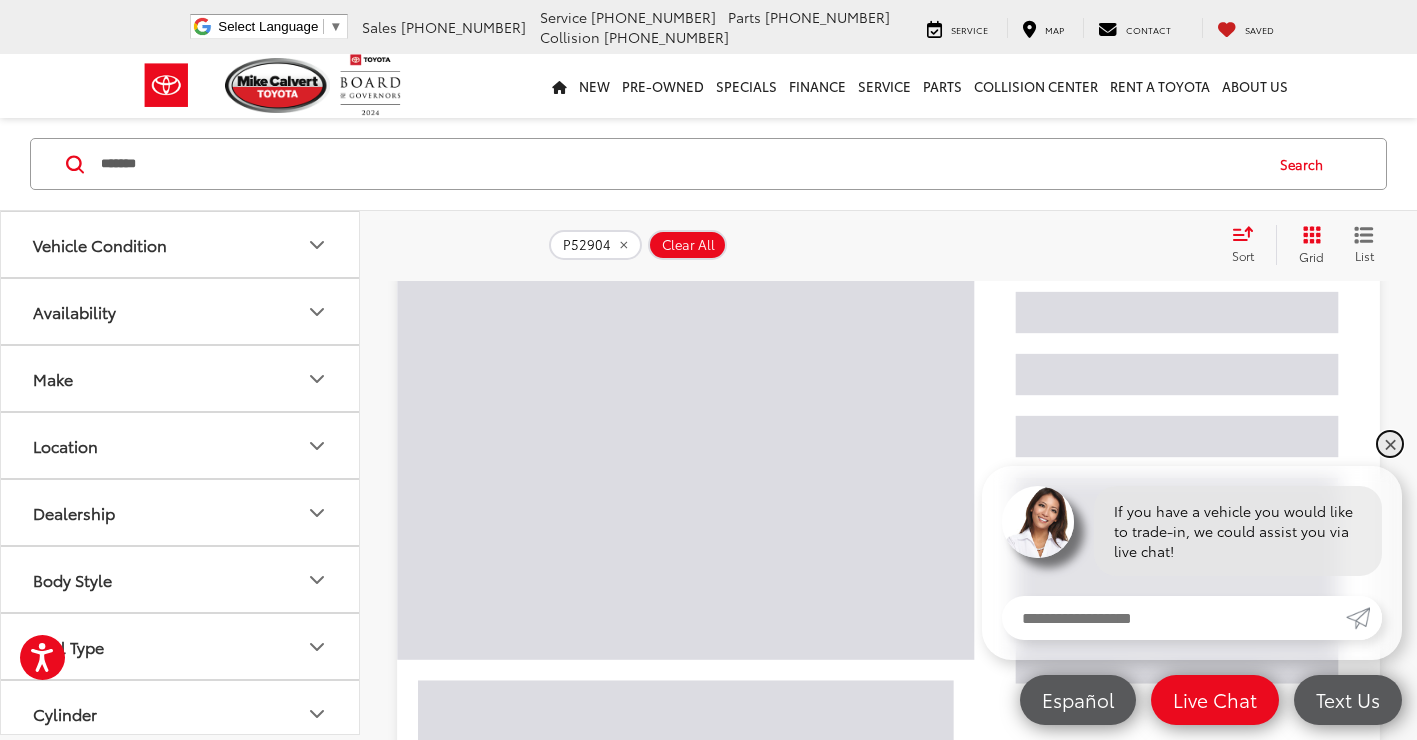 click on "✕" at bounding box center [1390, 444] 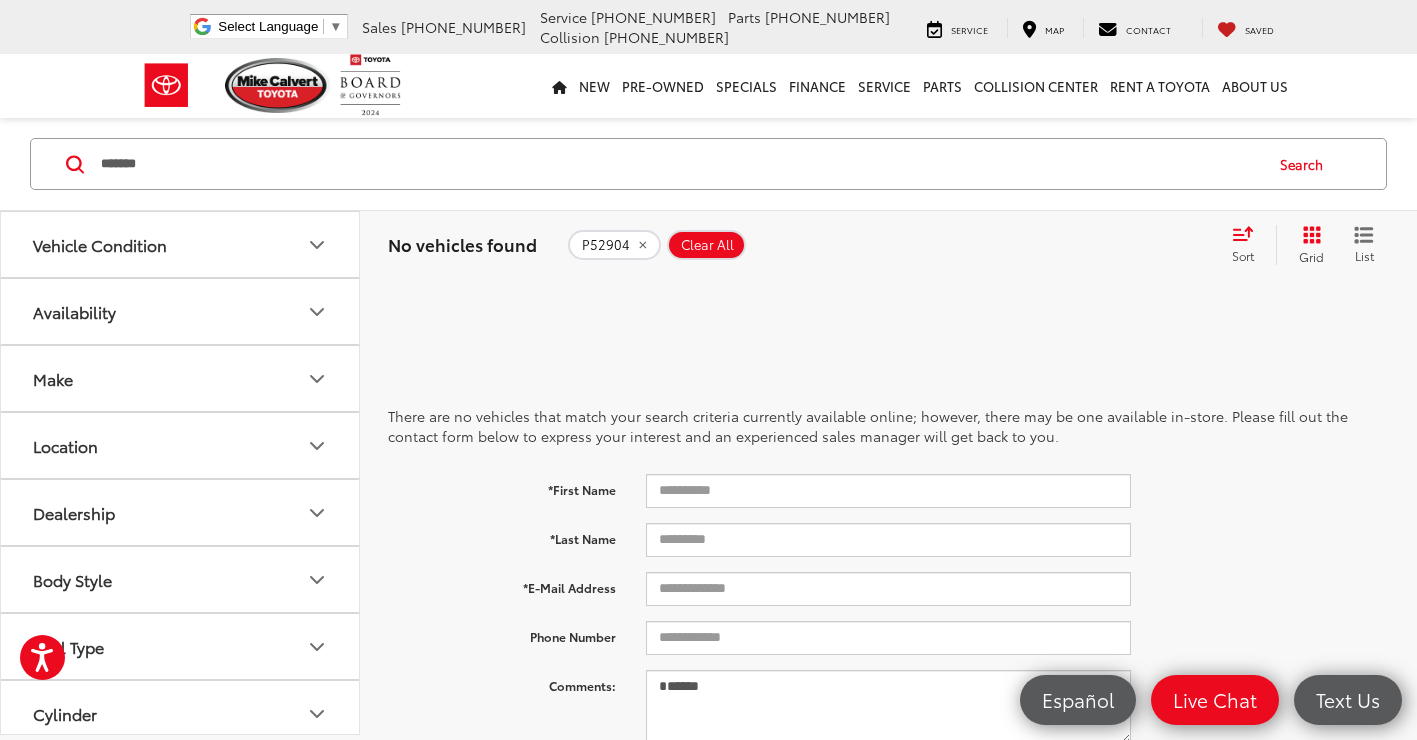 click 